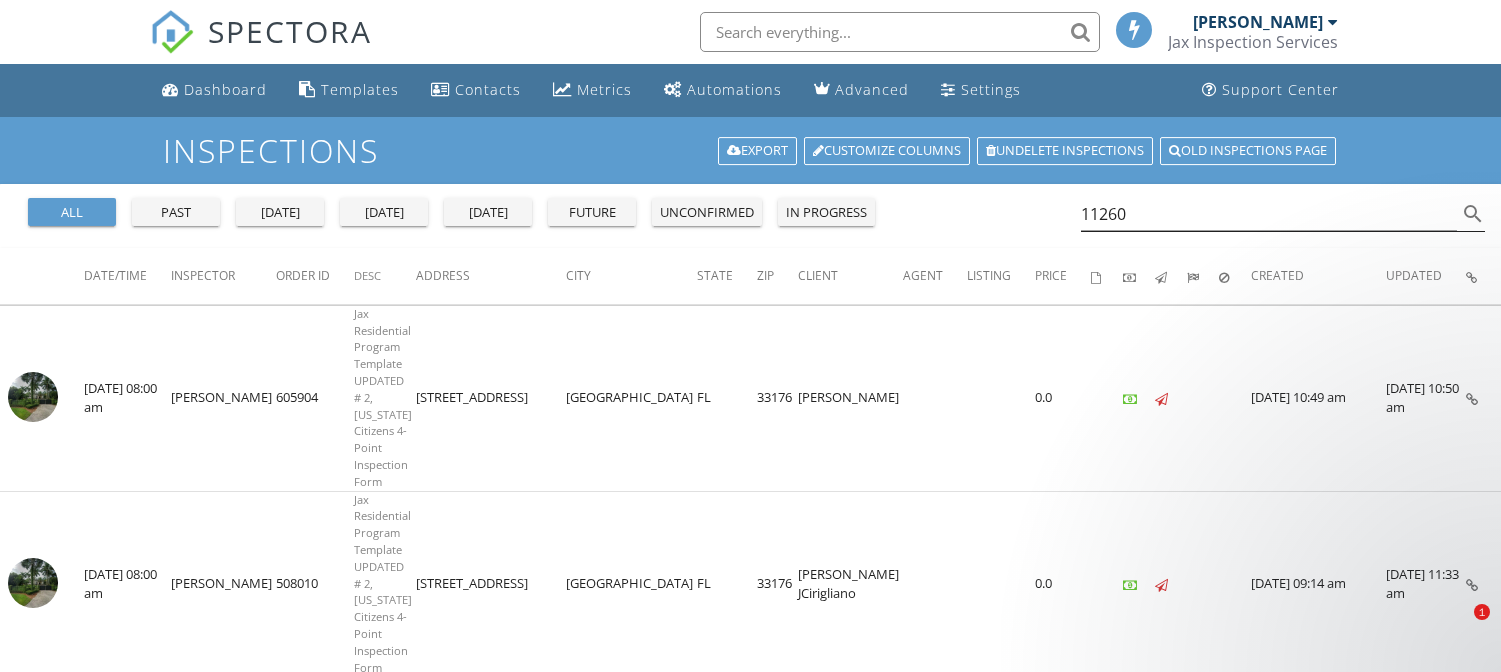 scroll, scrollTop: 0, scrollLeft: 0, axis: both 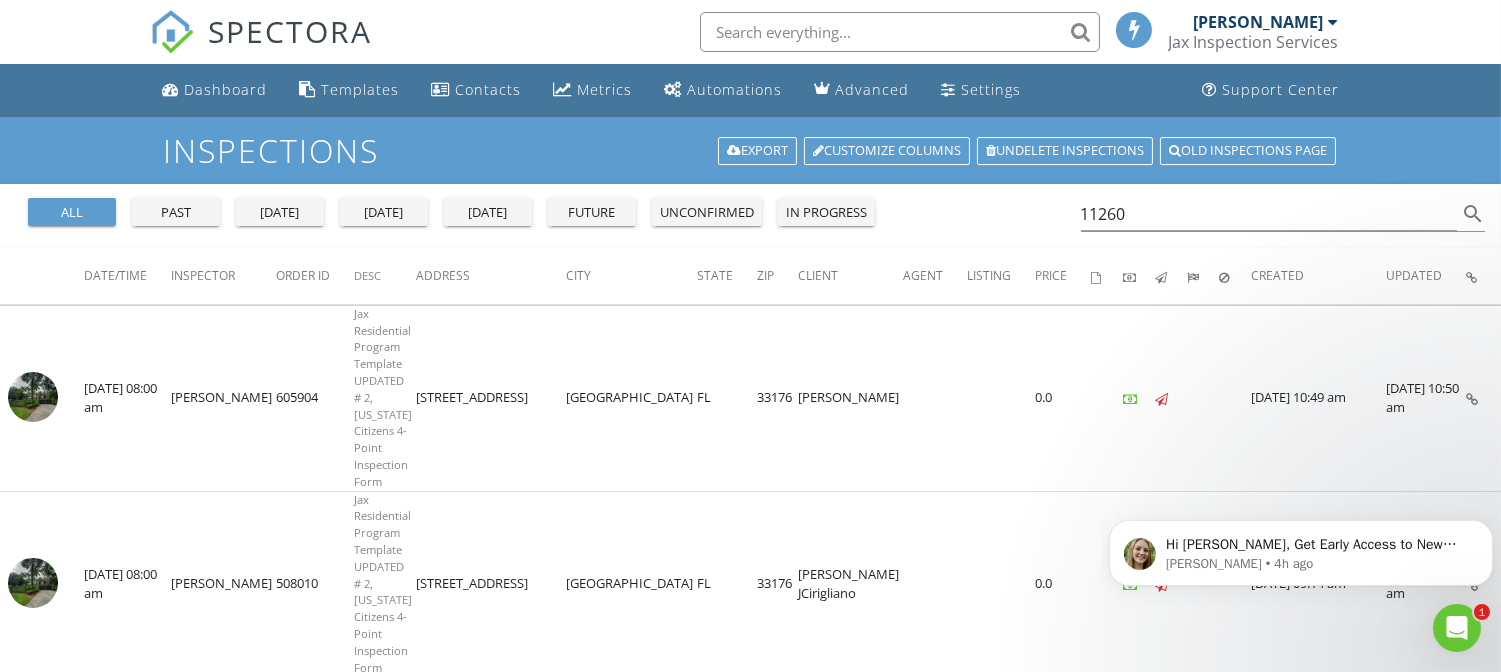 click on "today" at bounding box center (384, 213) 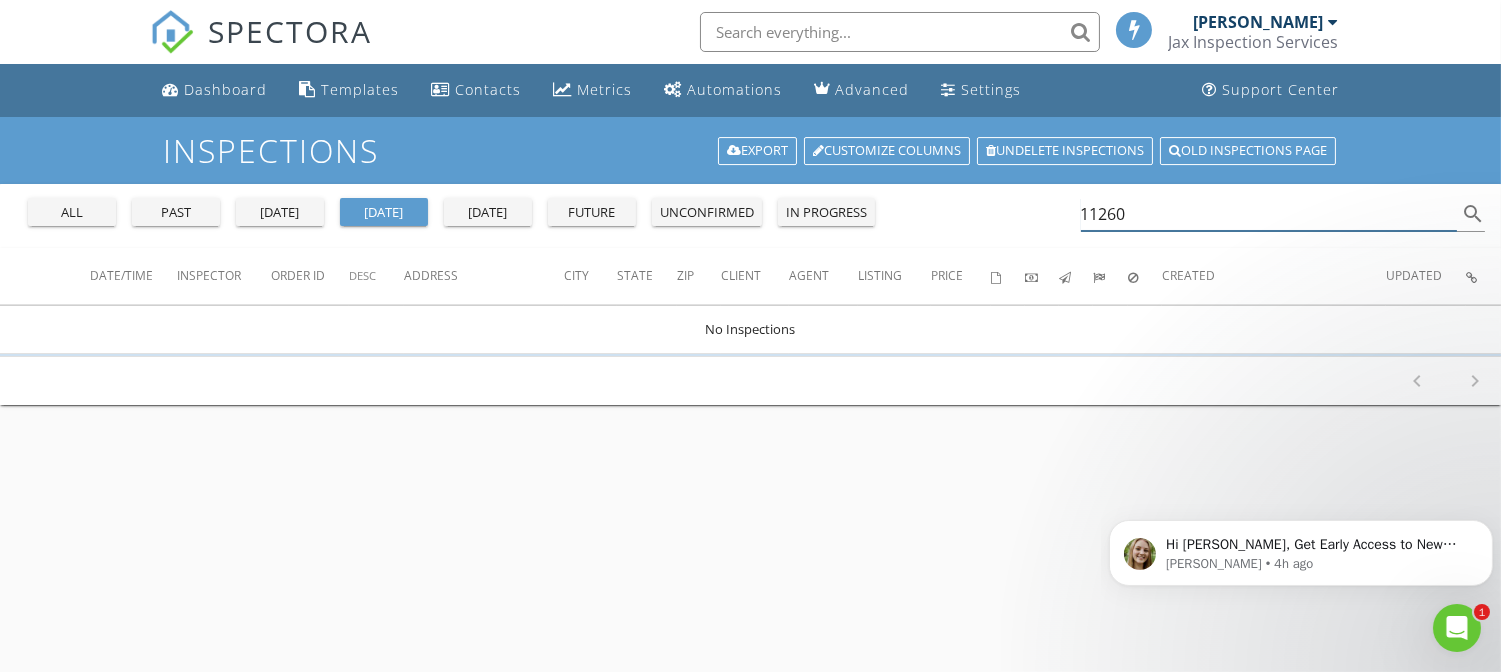 drag, startPoint x: 1073, startPoint y: 222, endPoint x: 1018, endPoint y: 234, distance: 56.293873 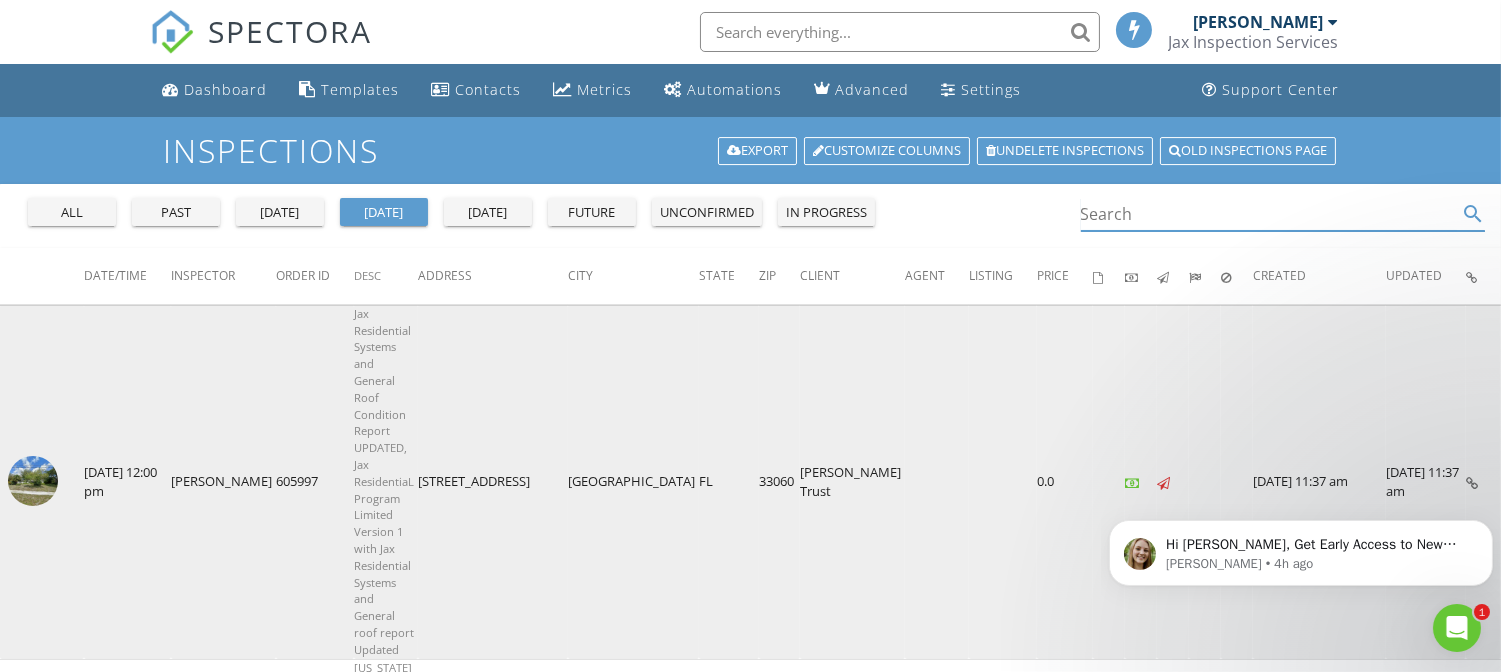 type 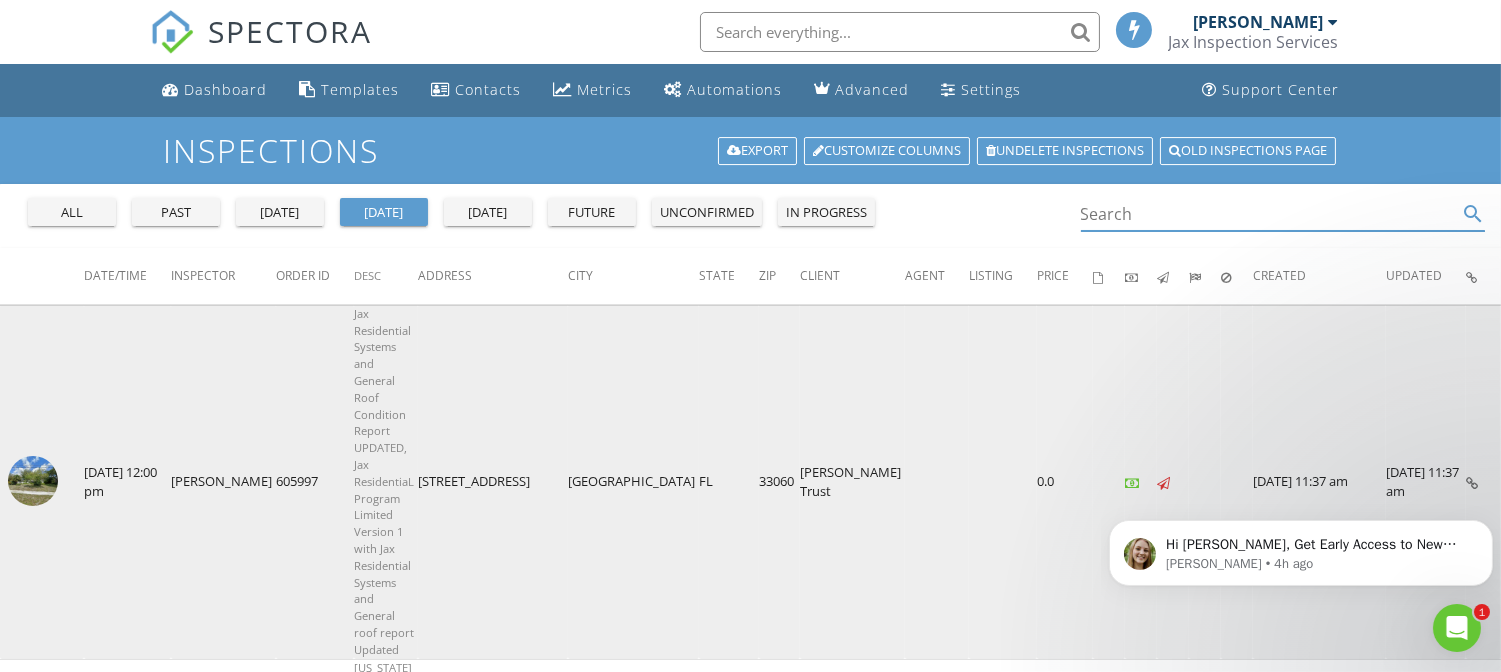 click at bounding box center [33, 481] 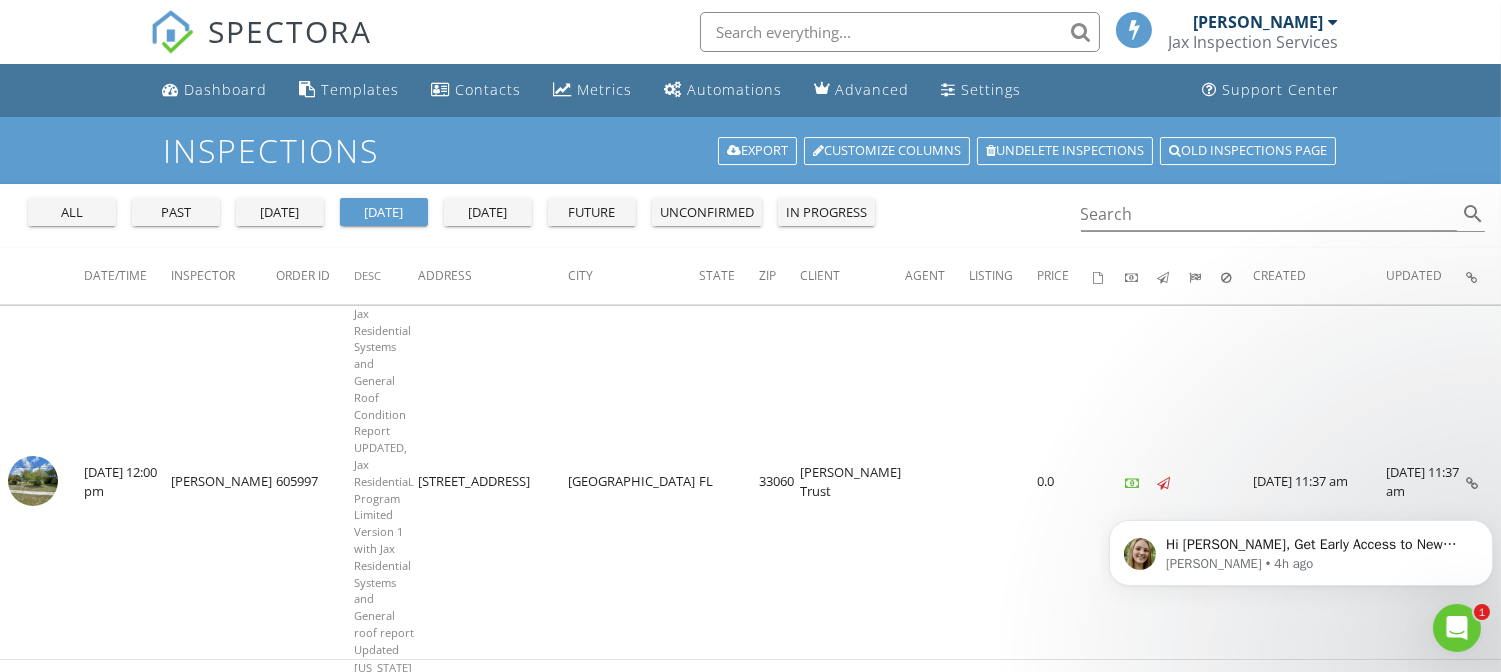 click 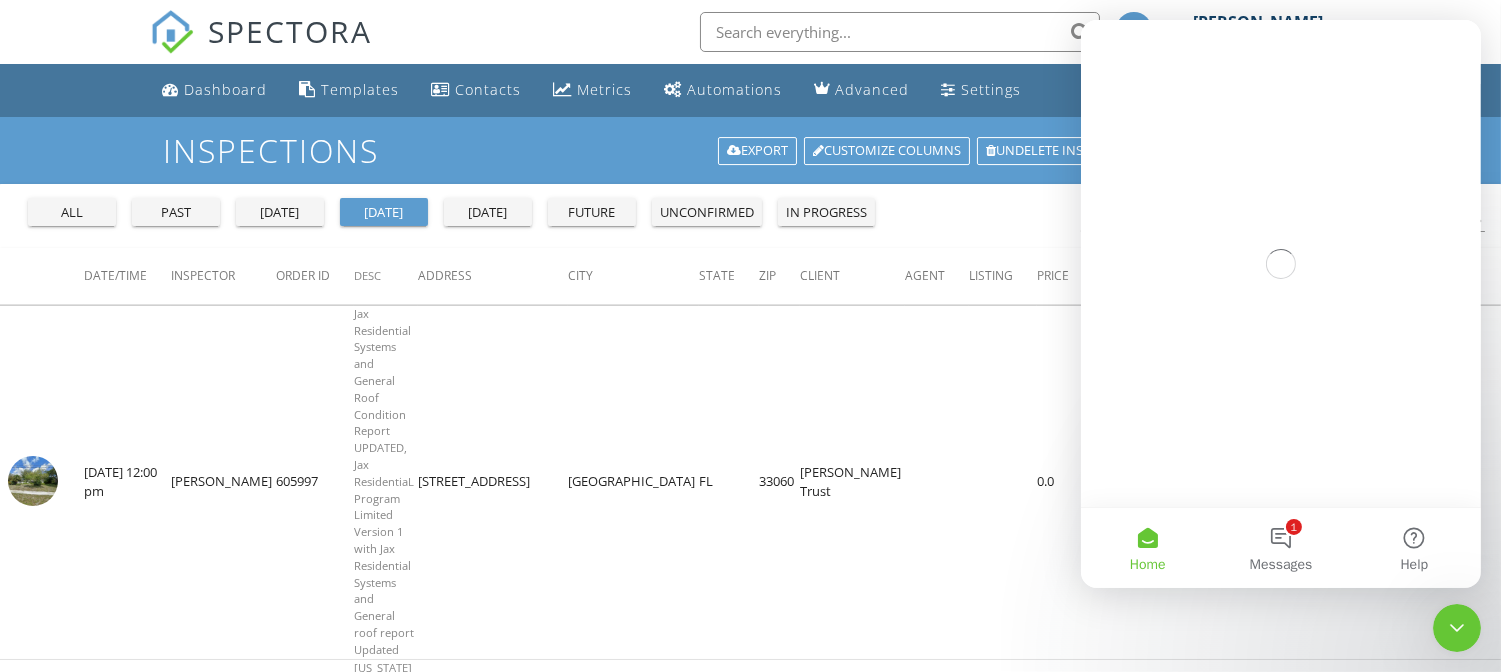 scroll, scrollTop: 0, scrollLeft: 0, axis: both 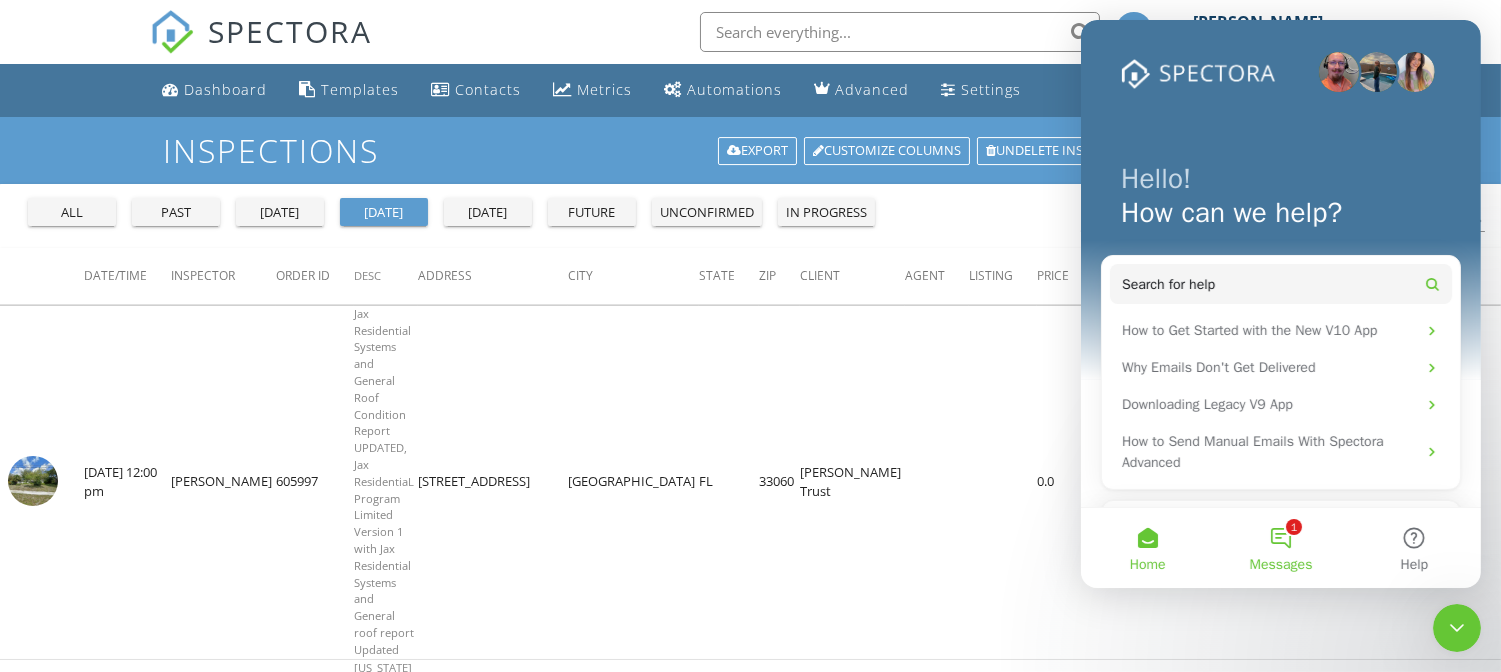 click on "1 Messages" at bounding box center (1279, 548) 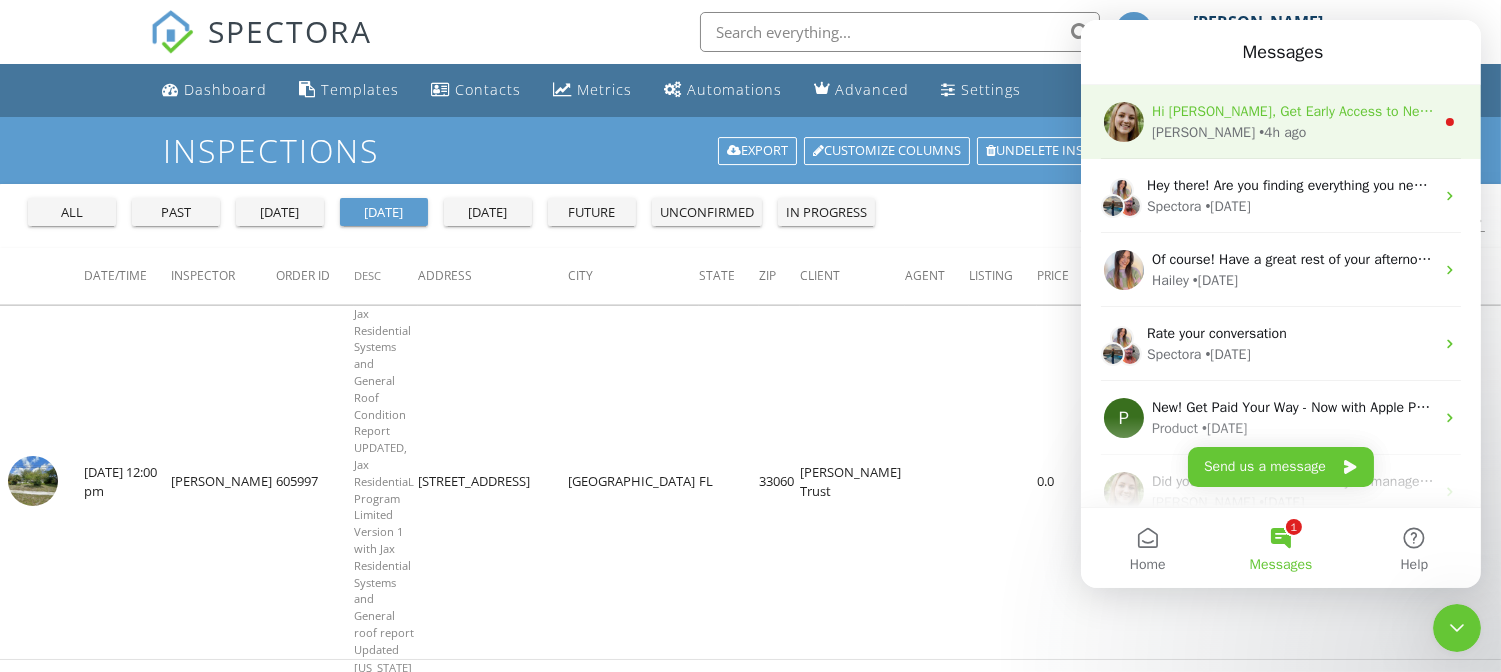 click on "Megan •  4h ago" at bounding box center (1292, 132) 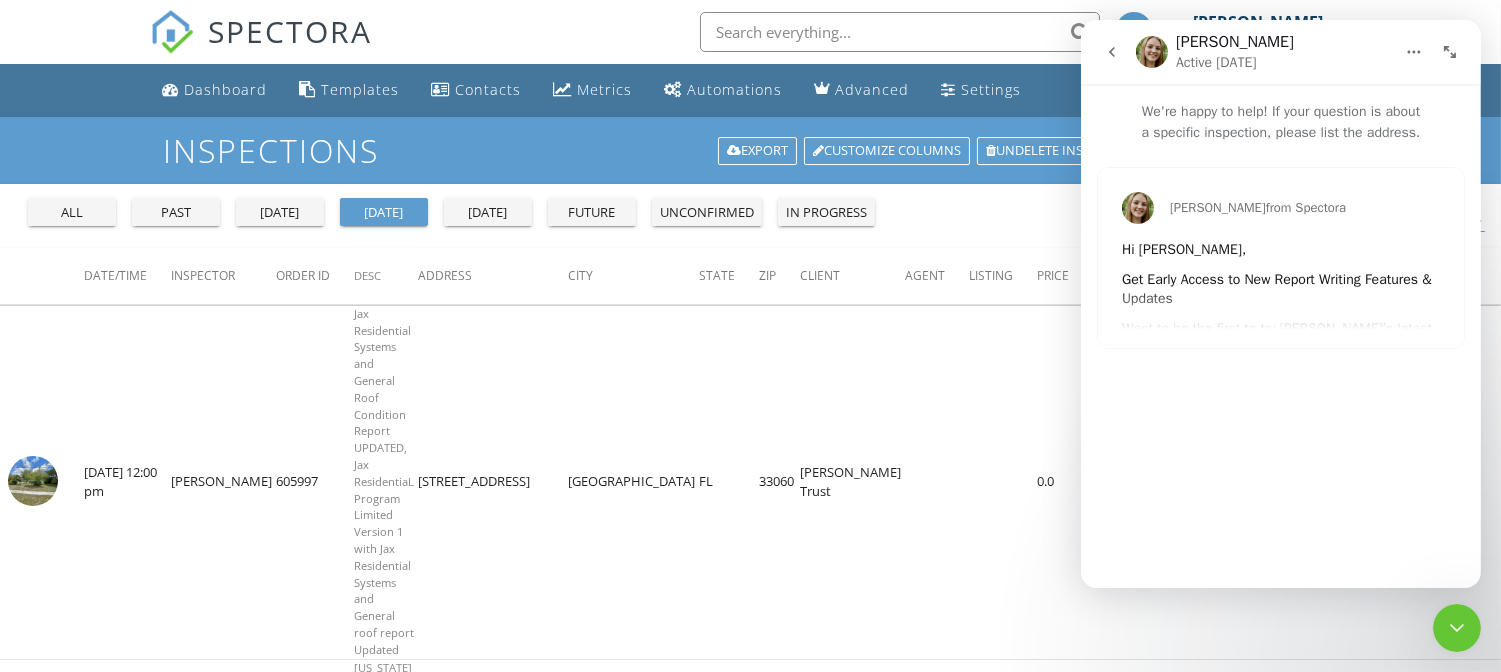 drag, startPoint x: 1443, startPoint y: 619, endPoint x: 2858, endPoint y: 1224, distance: 1538.912 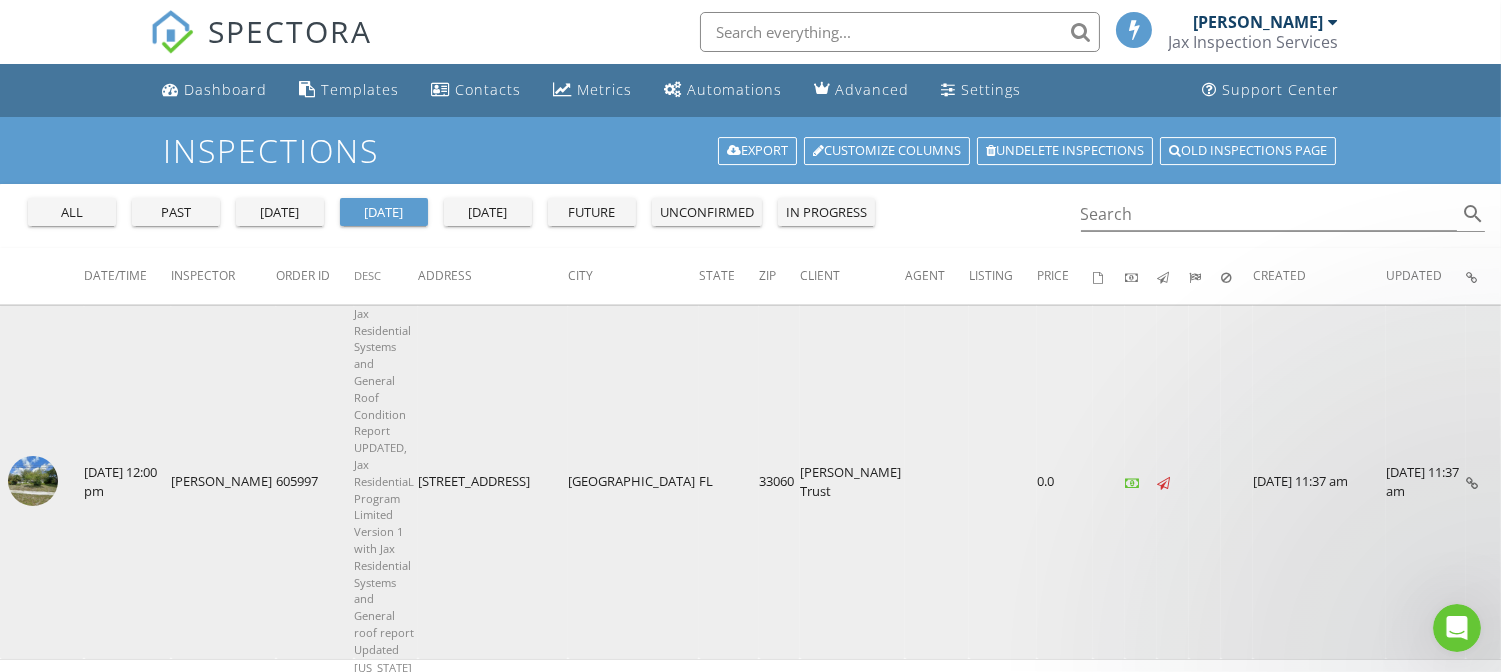 scroll, scrollTop: 0, scrollLeft: 0, axis: both 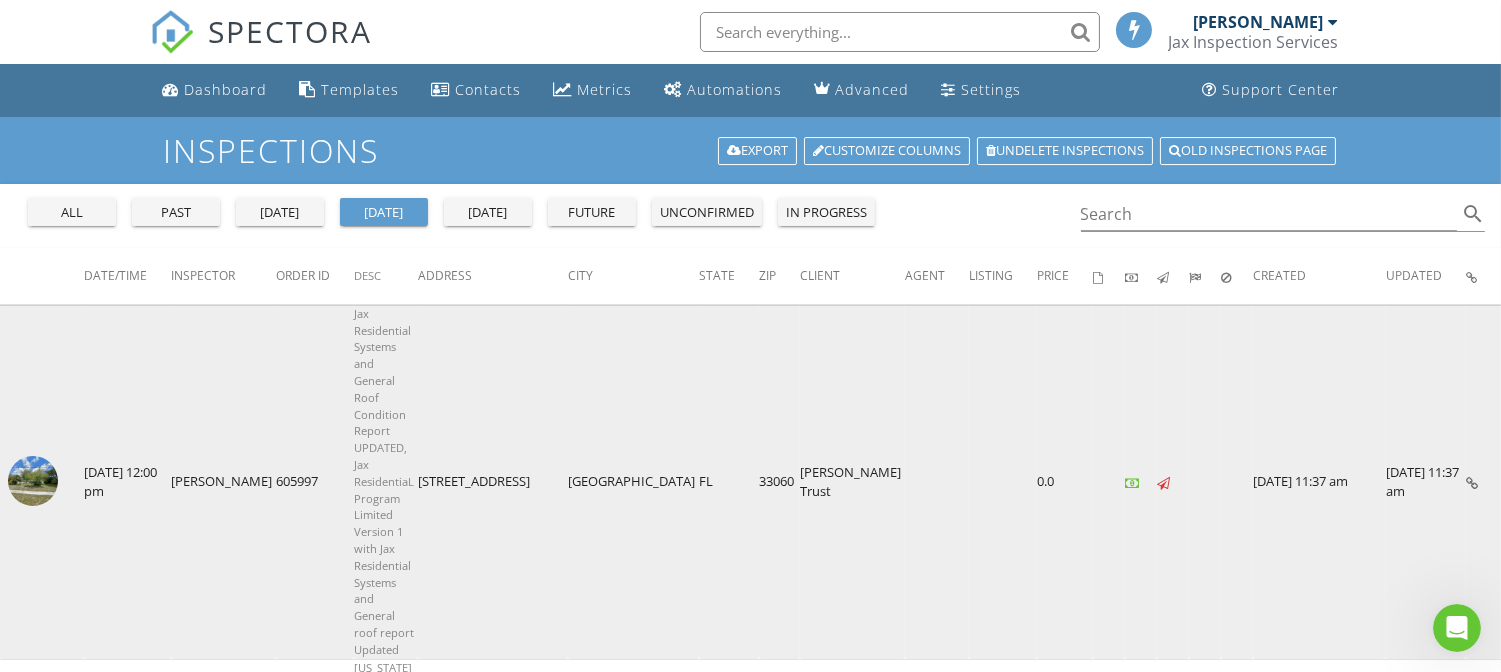 click at bounding box center (33, 481) 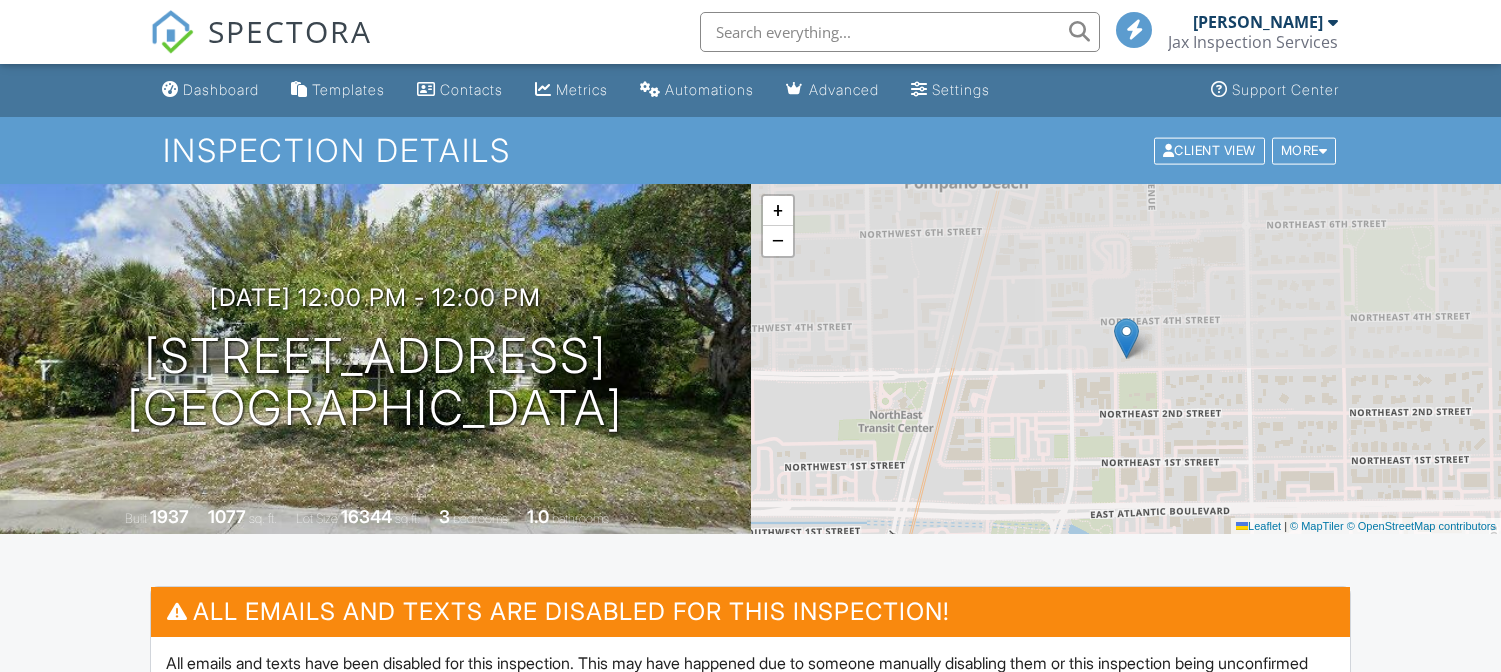 scroll, scrollTop: 613, scrollLeft: 0, axis: vertical 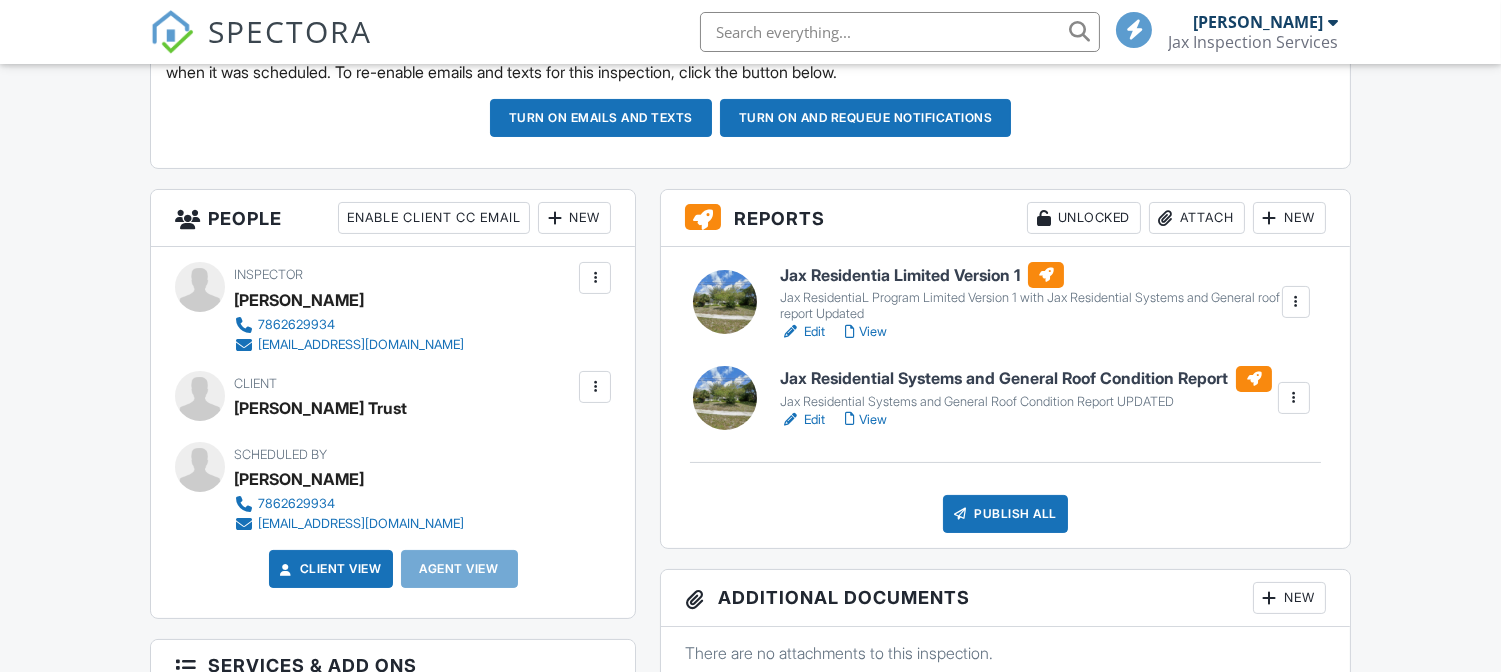 click on "View" at bounding box center (866, 332) 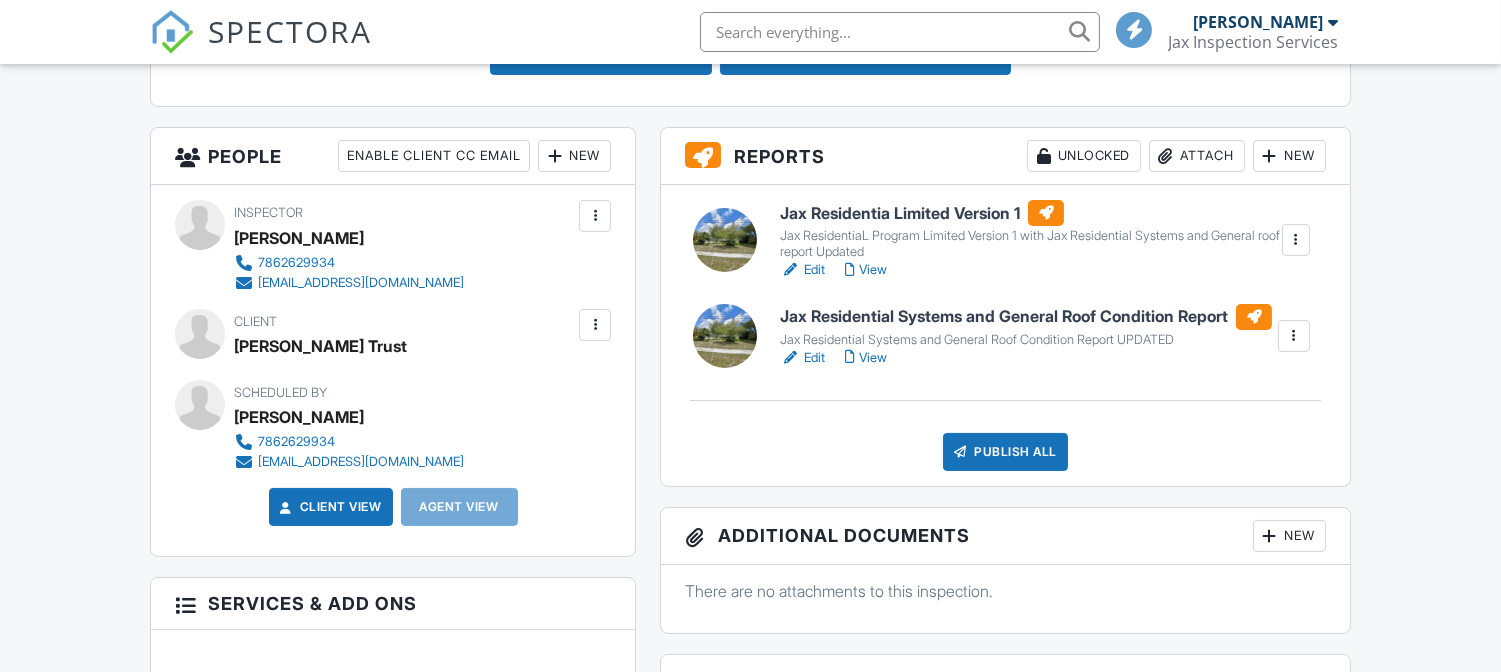 scroll, scrollTop: 0, scrollLeft: 0, axis: both 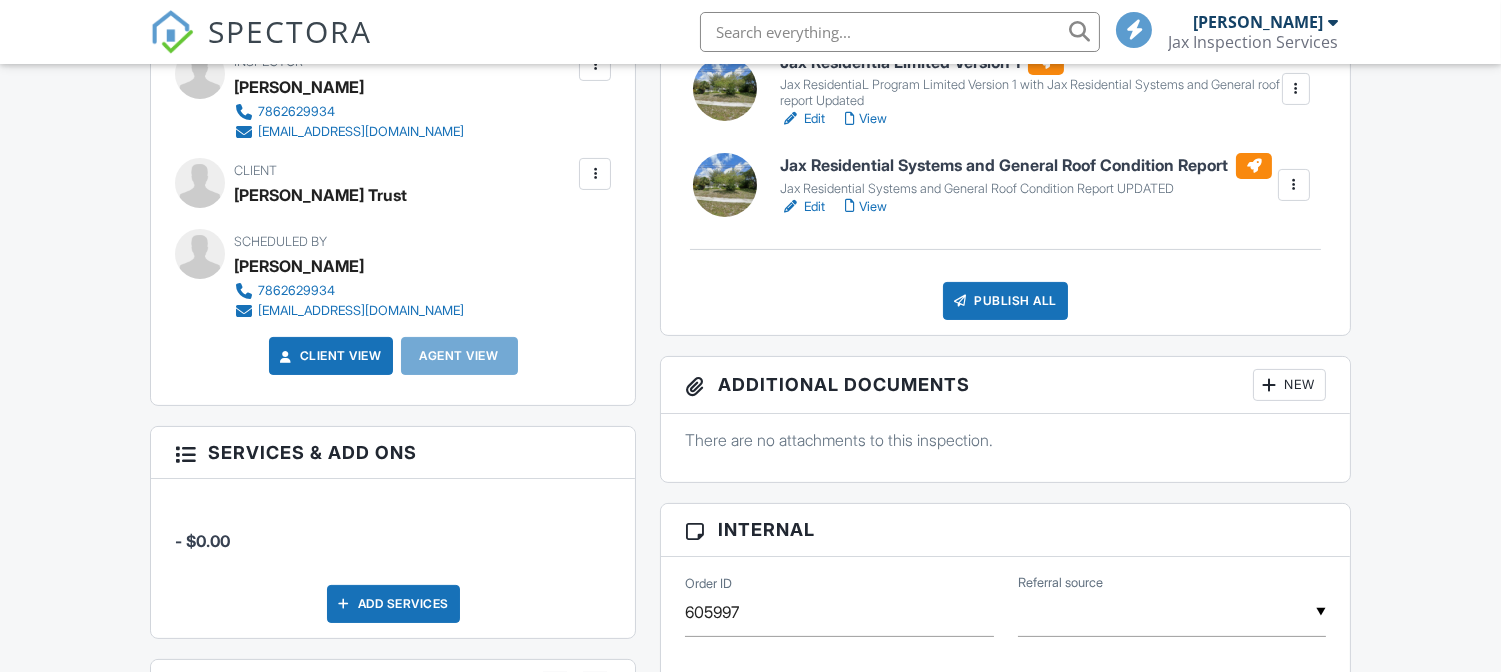 click on "View" at bounding box center (866, 207) 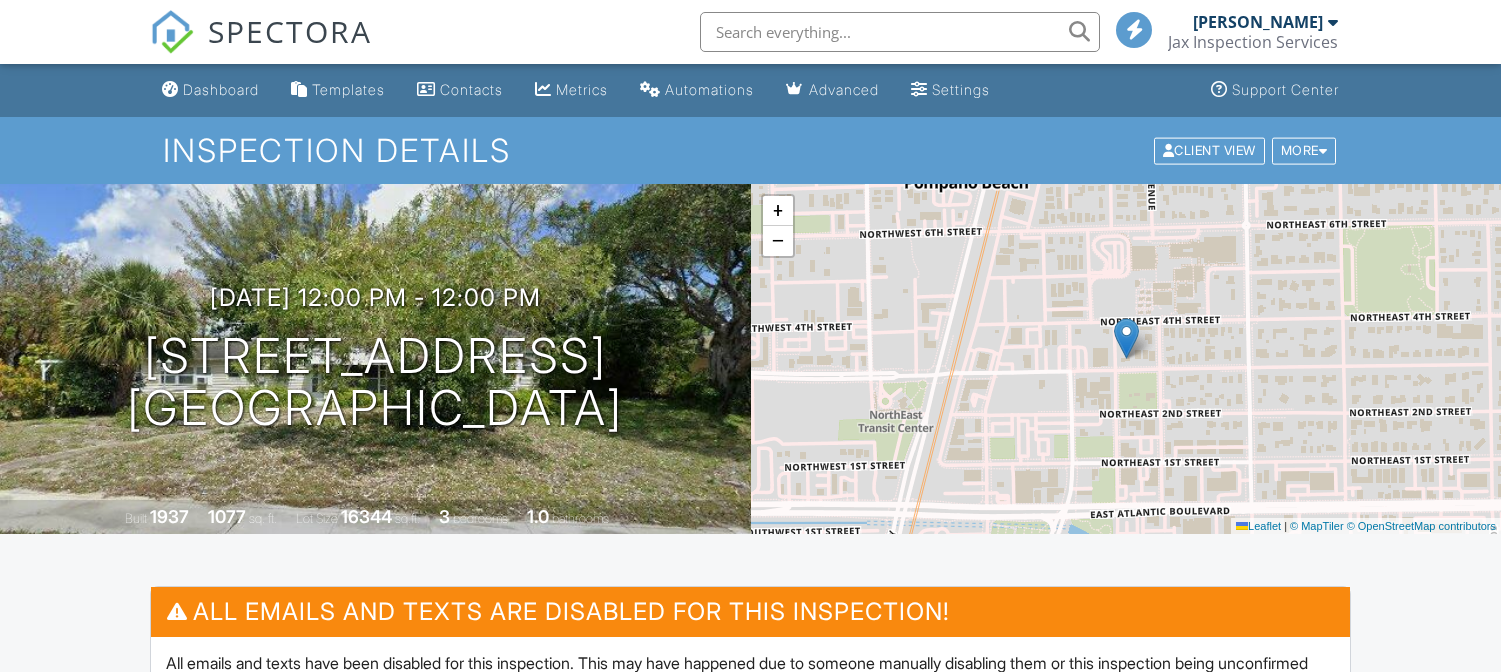 click on "View" at bounding box center [866, 1033] 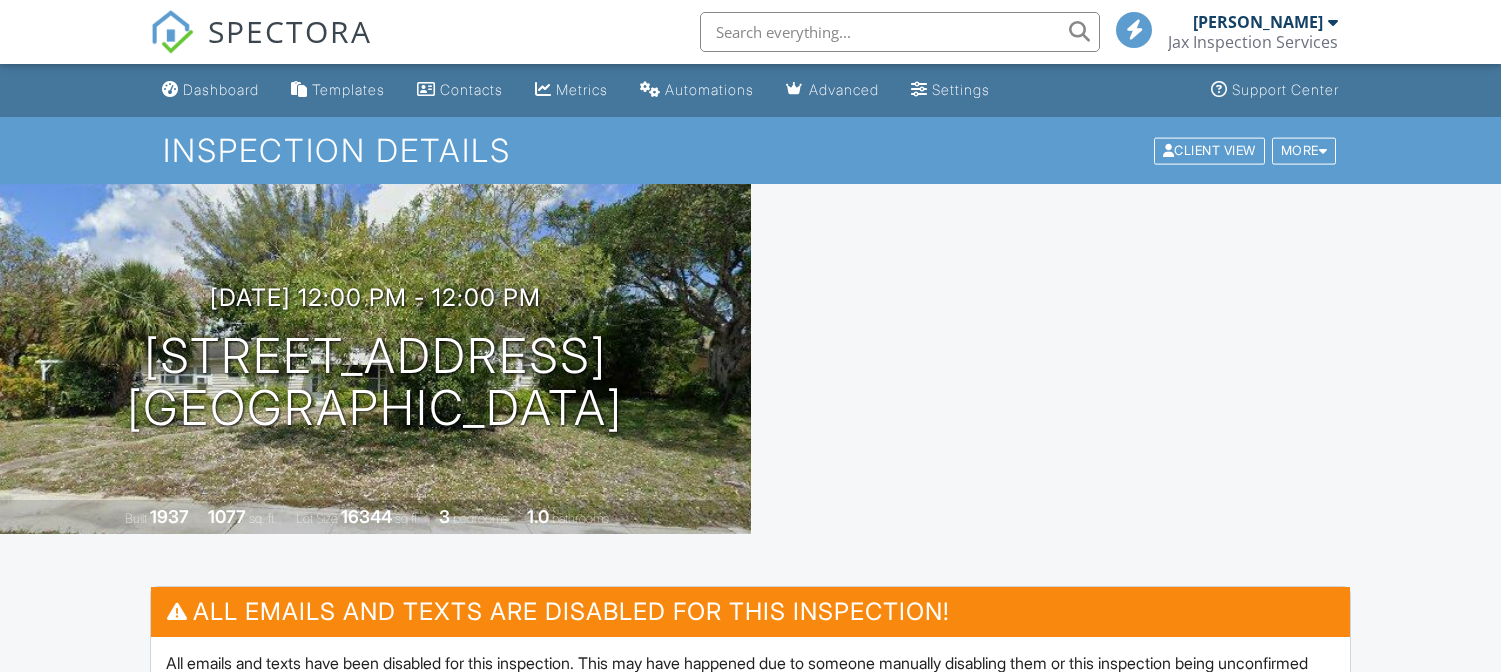 scroll, scrollTop: 0, scrollLeft: 0, axis: both 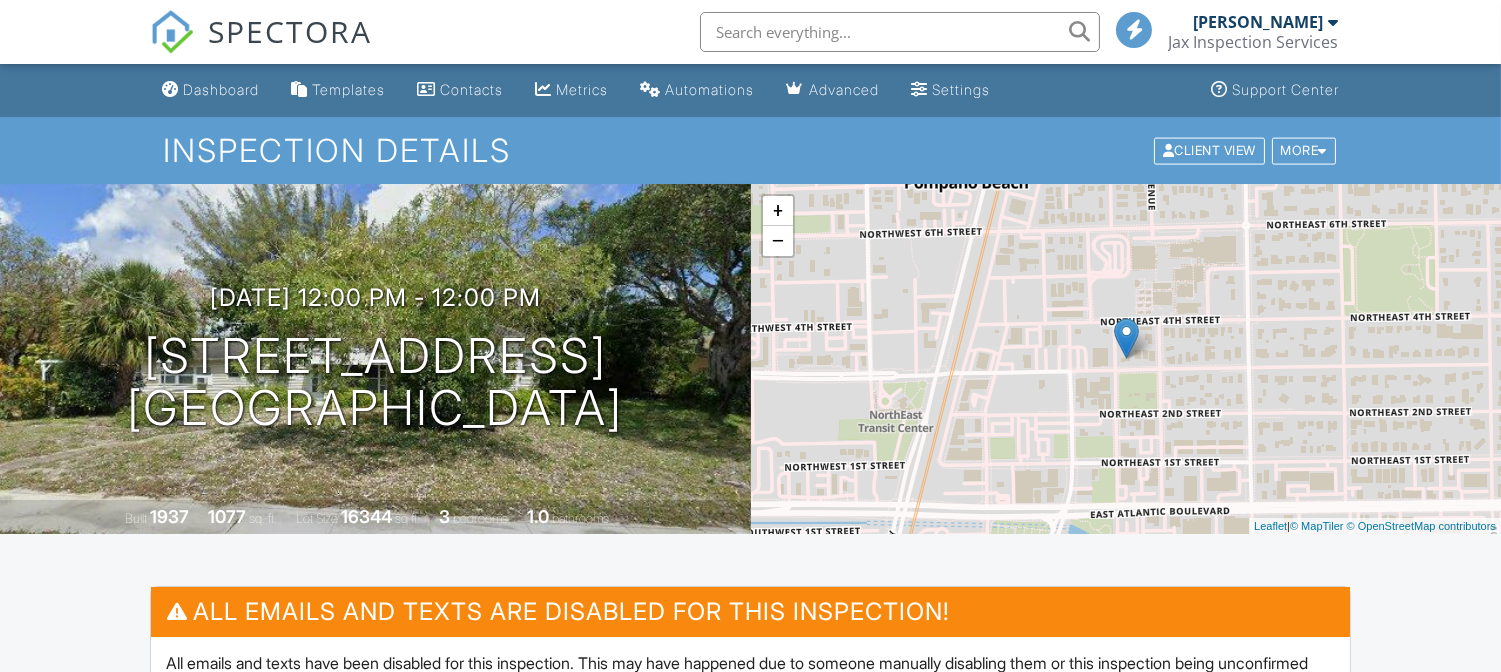 click at bounding box center [1323, 150] 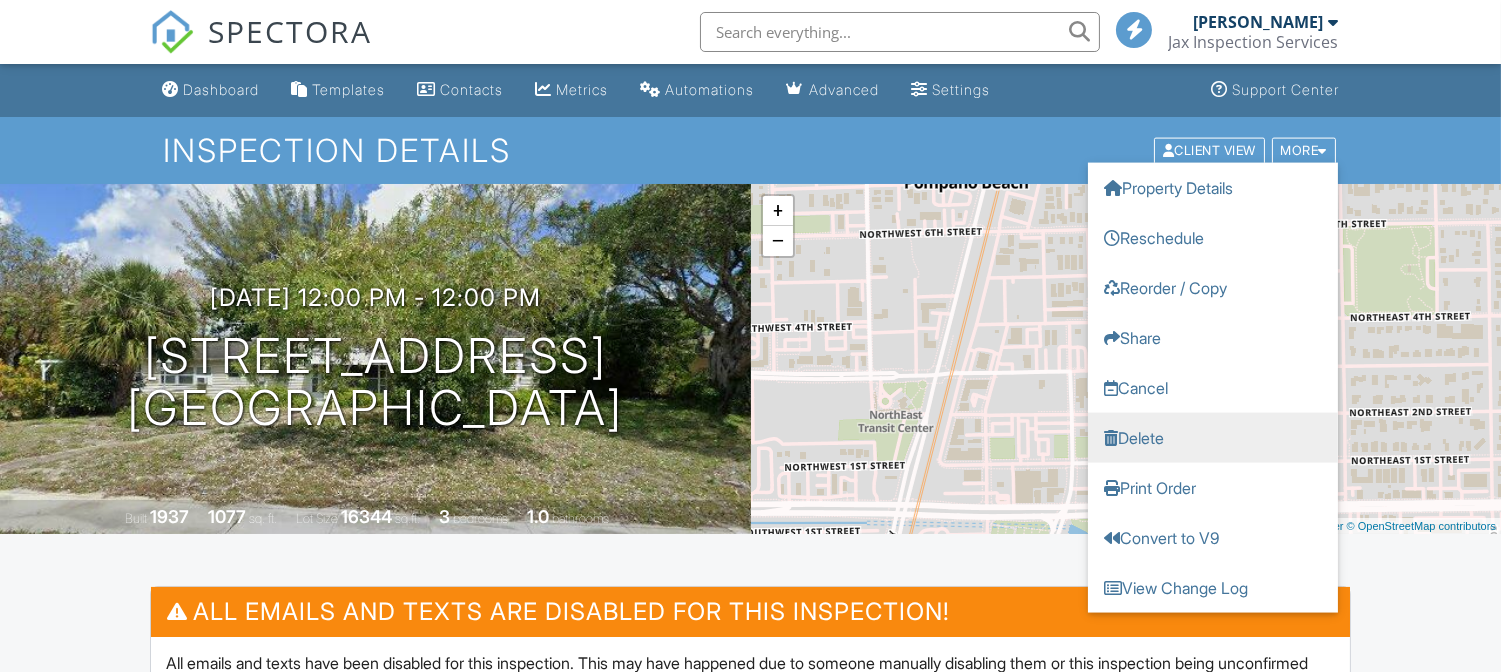 click on "Delete" at bounding box center (1213, 437) 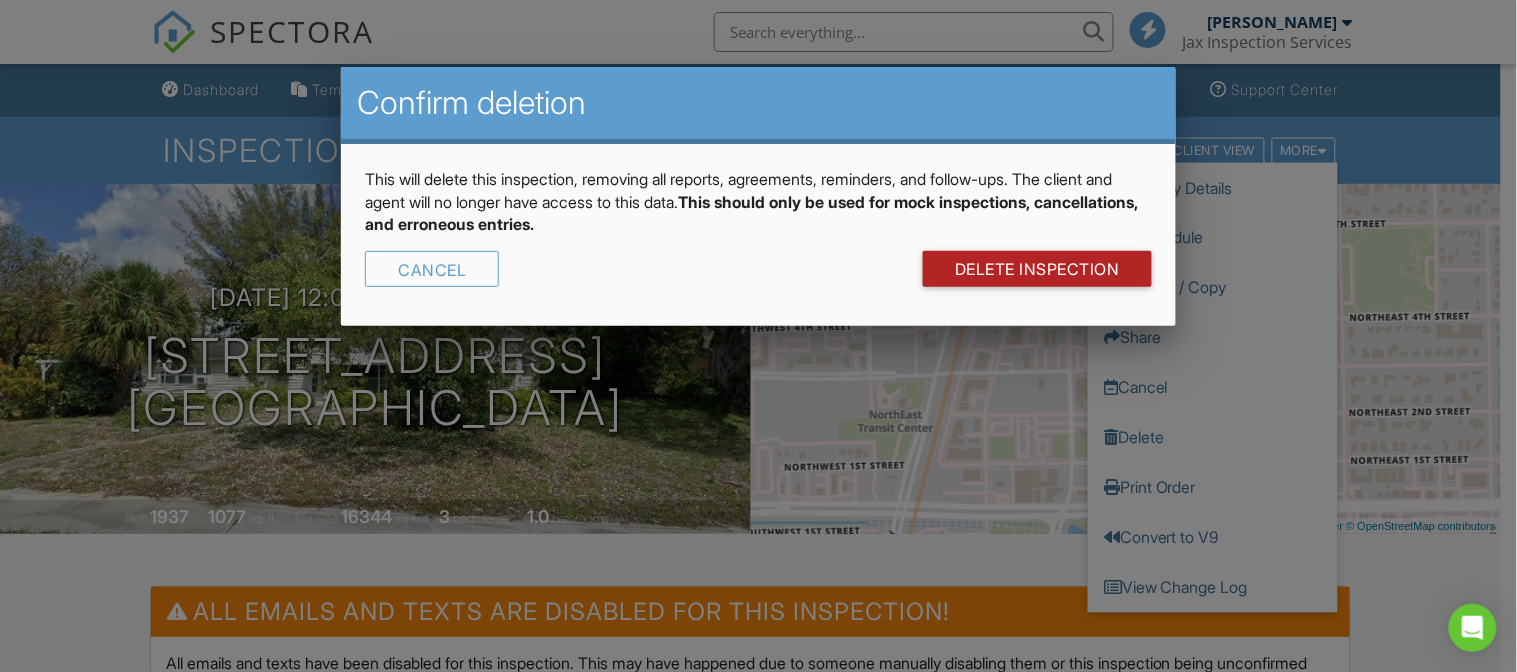 click on "DELETE Inspection" at bounding box center (1037, 269) 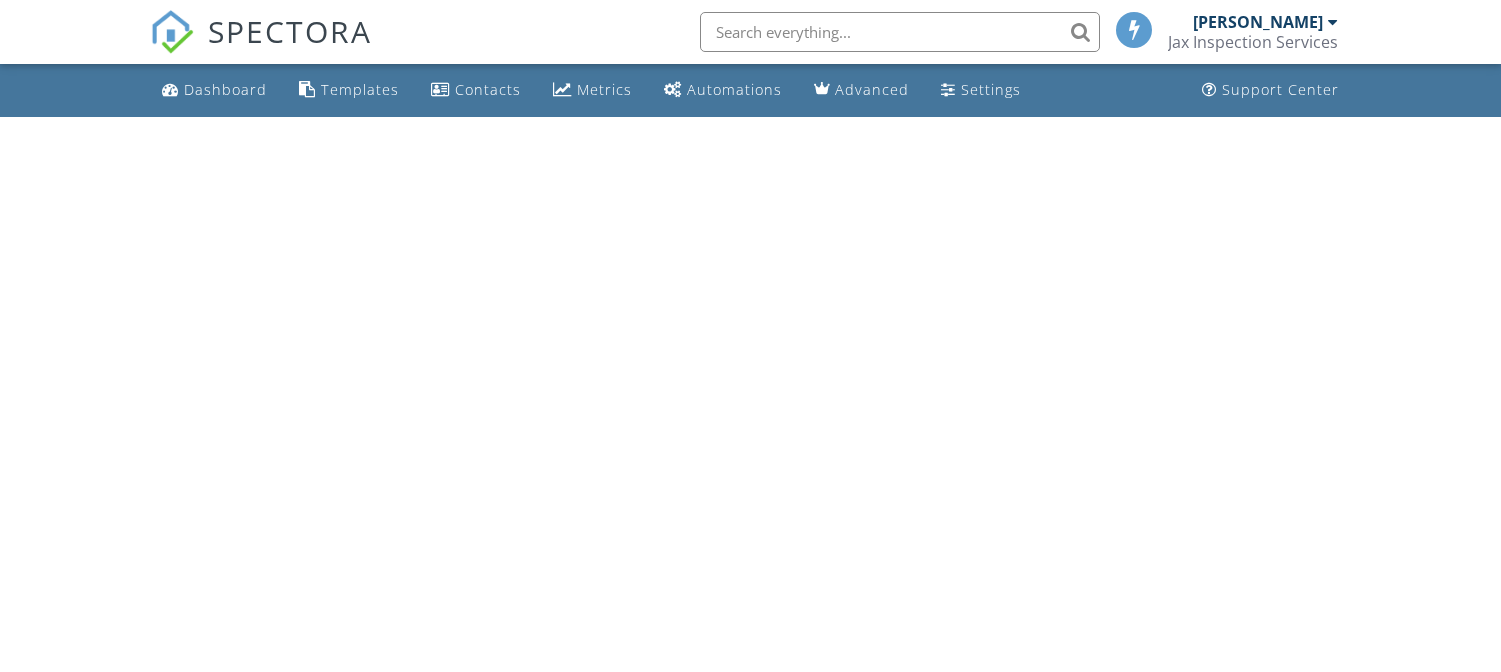 scroll, scrollTop: 0, scrollLeft: 0, axis: both 